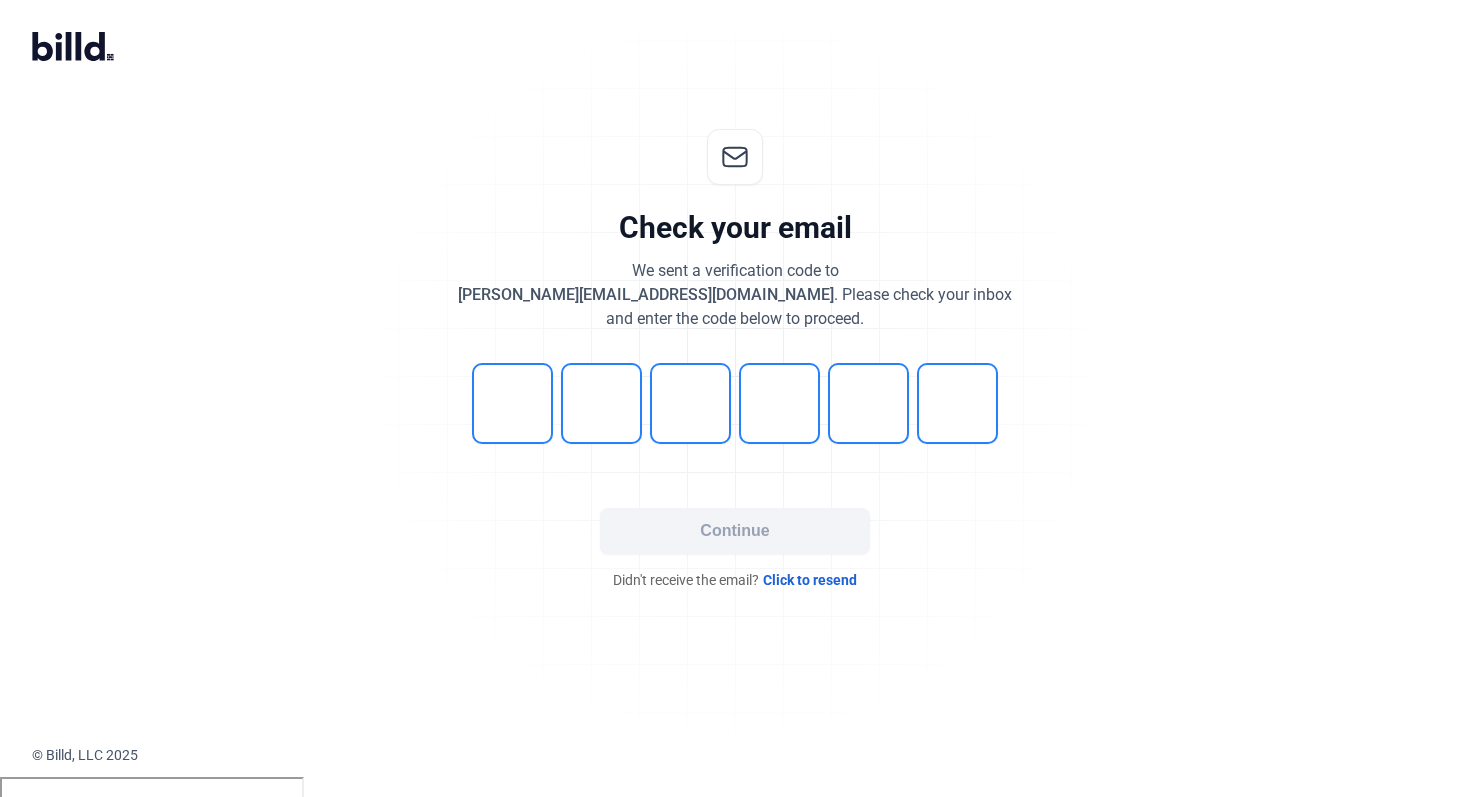 scroll, scrollTop: 0, scrollLeft: 0, axis: both 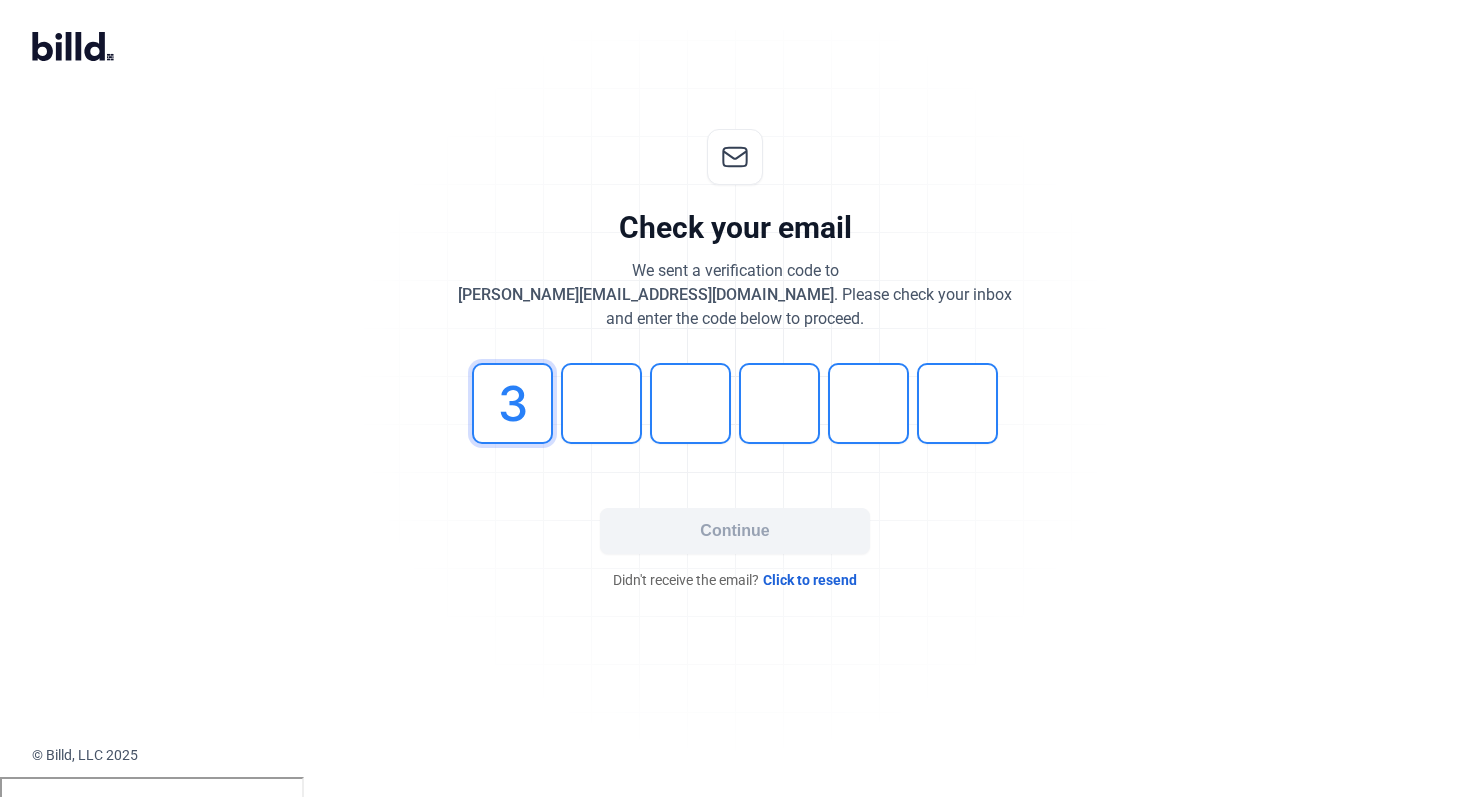 type on "3" 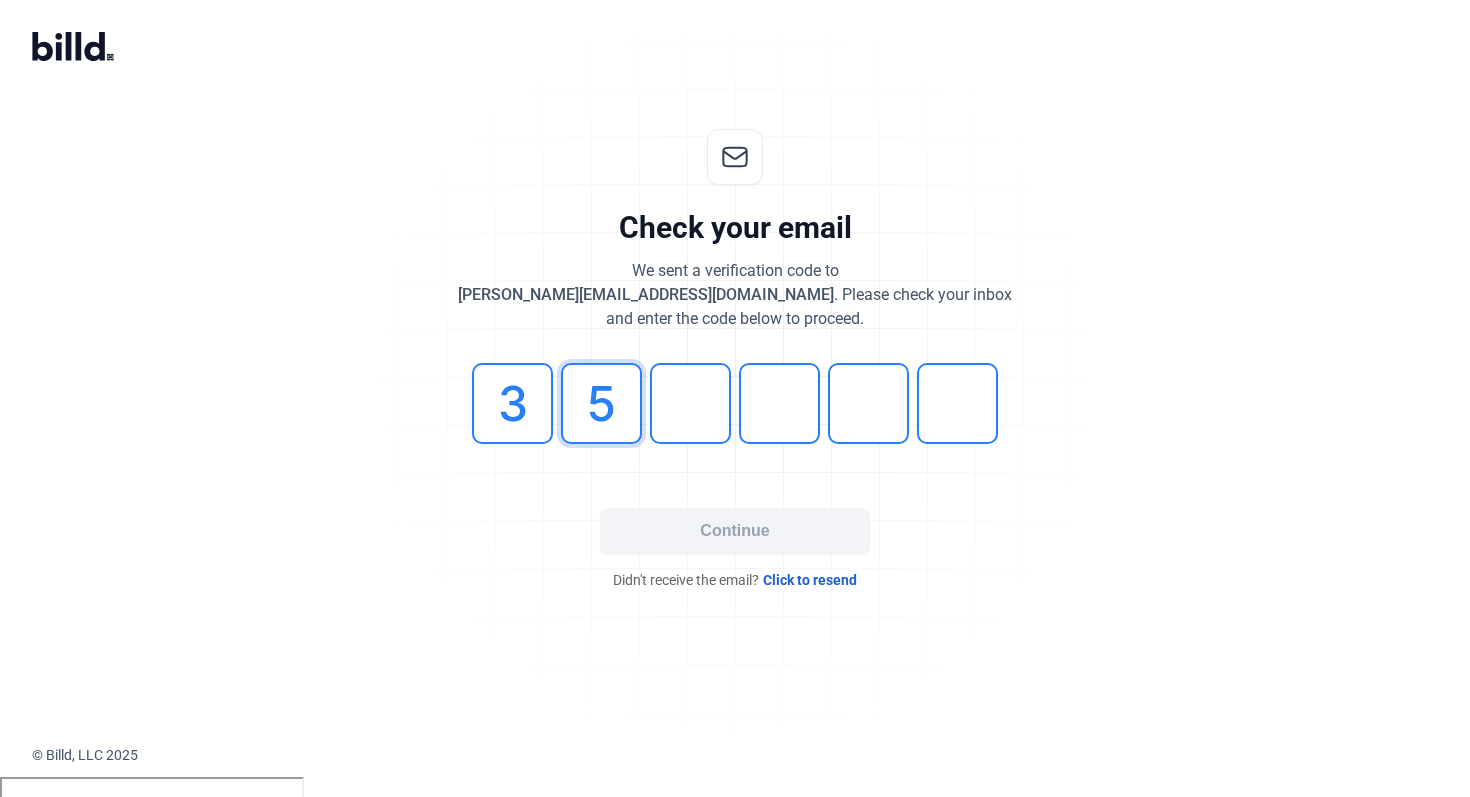 type on "5" 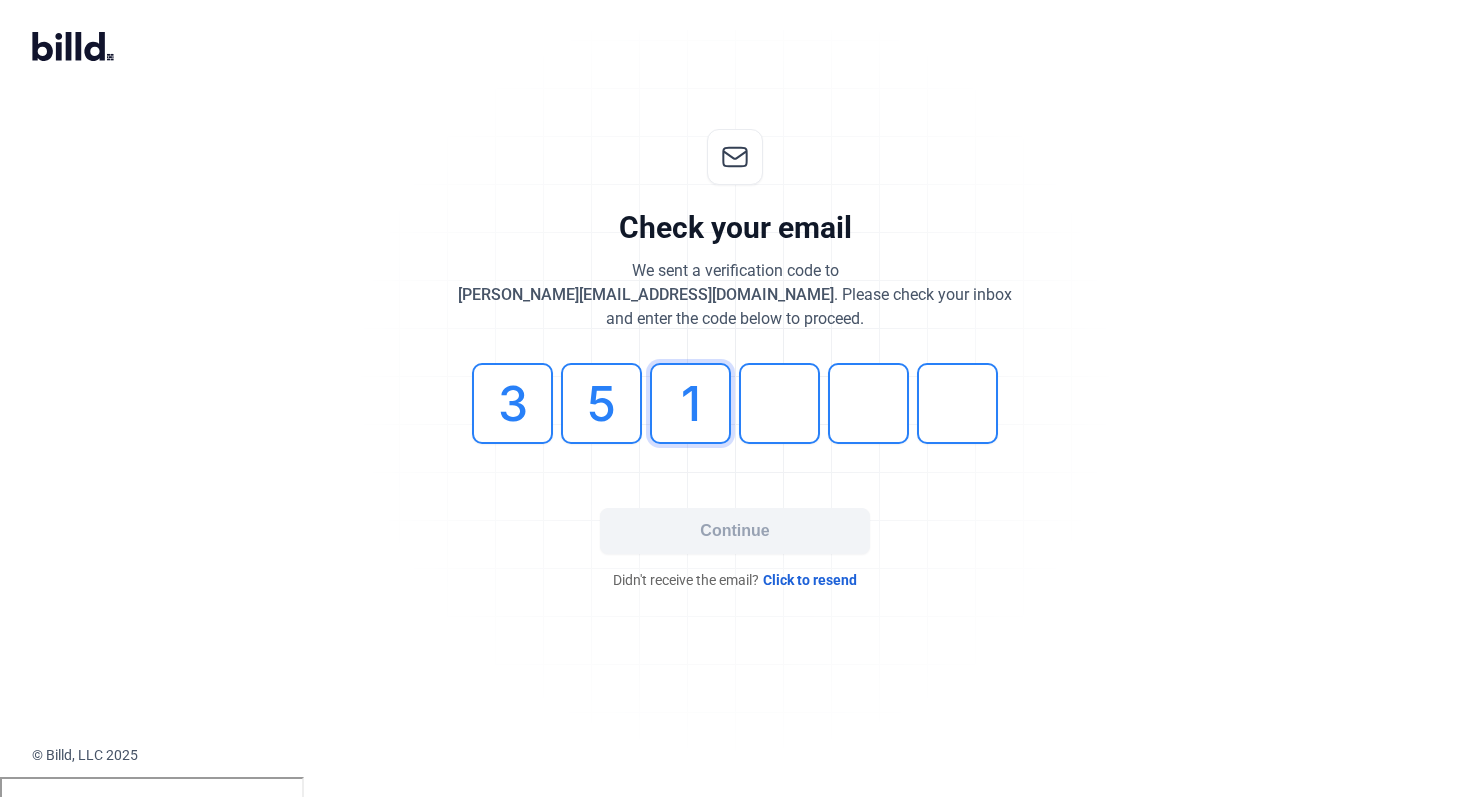 type on "1" 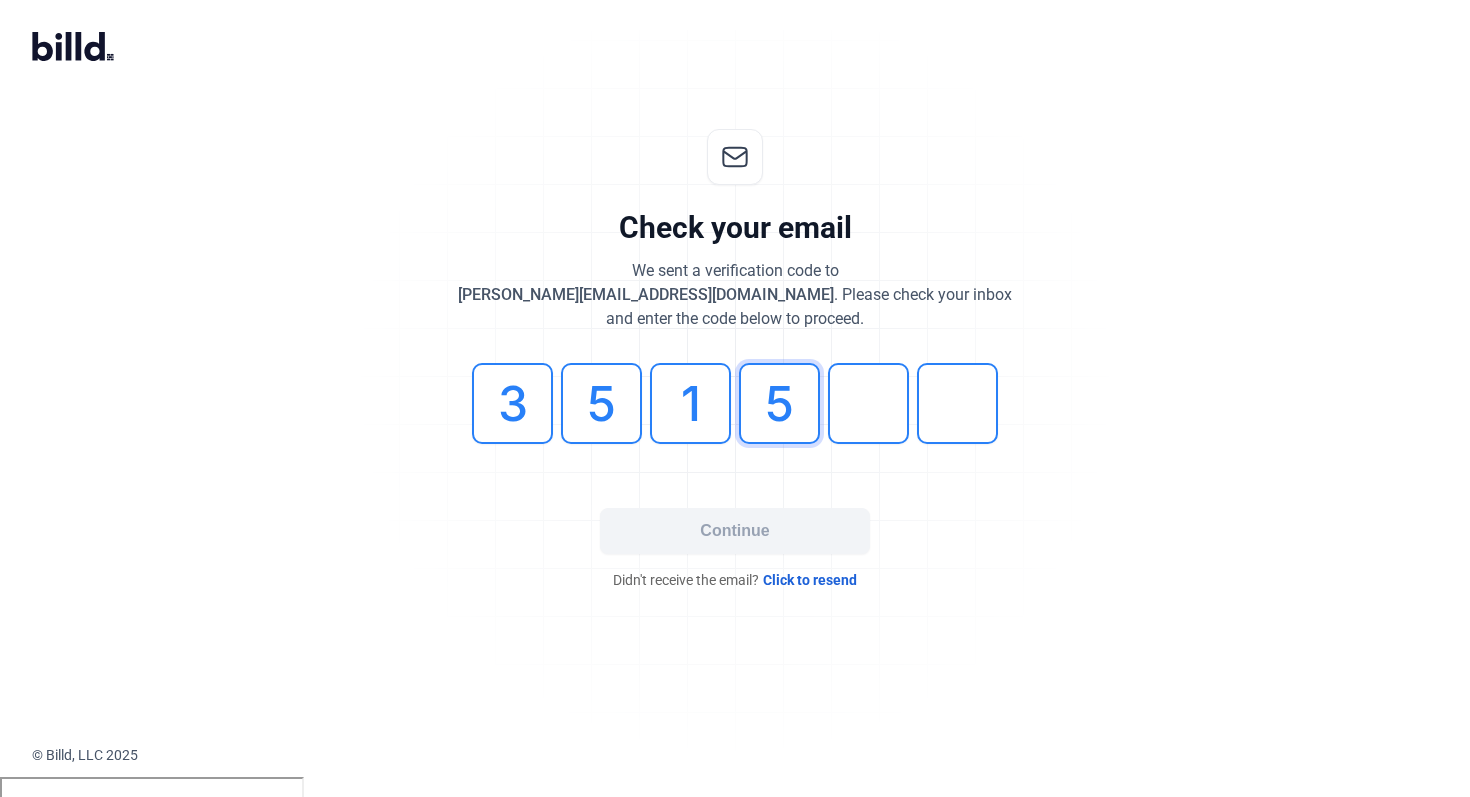 type on "5" 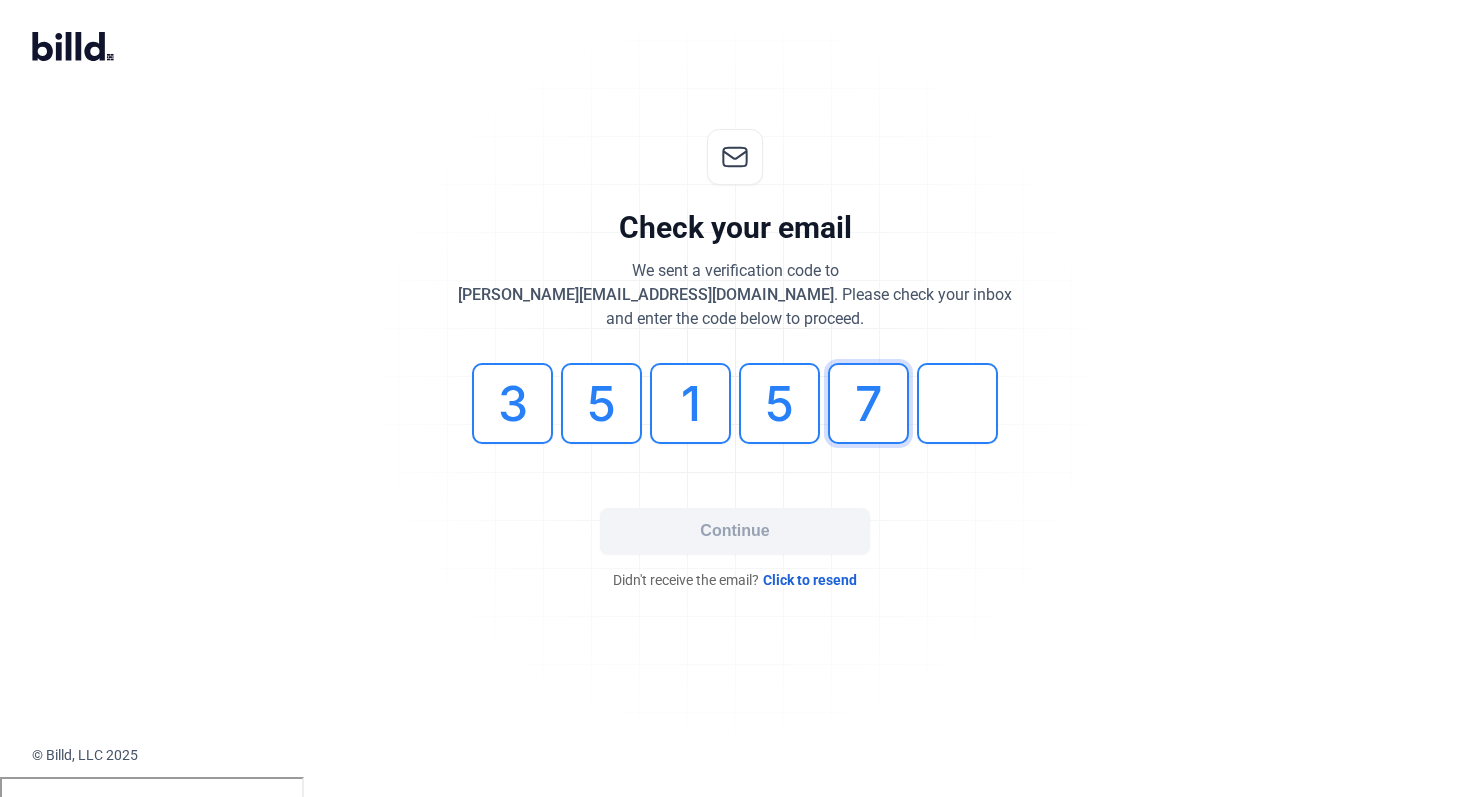 type on "7" 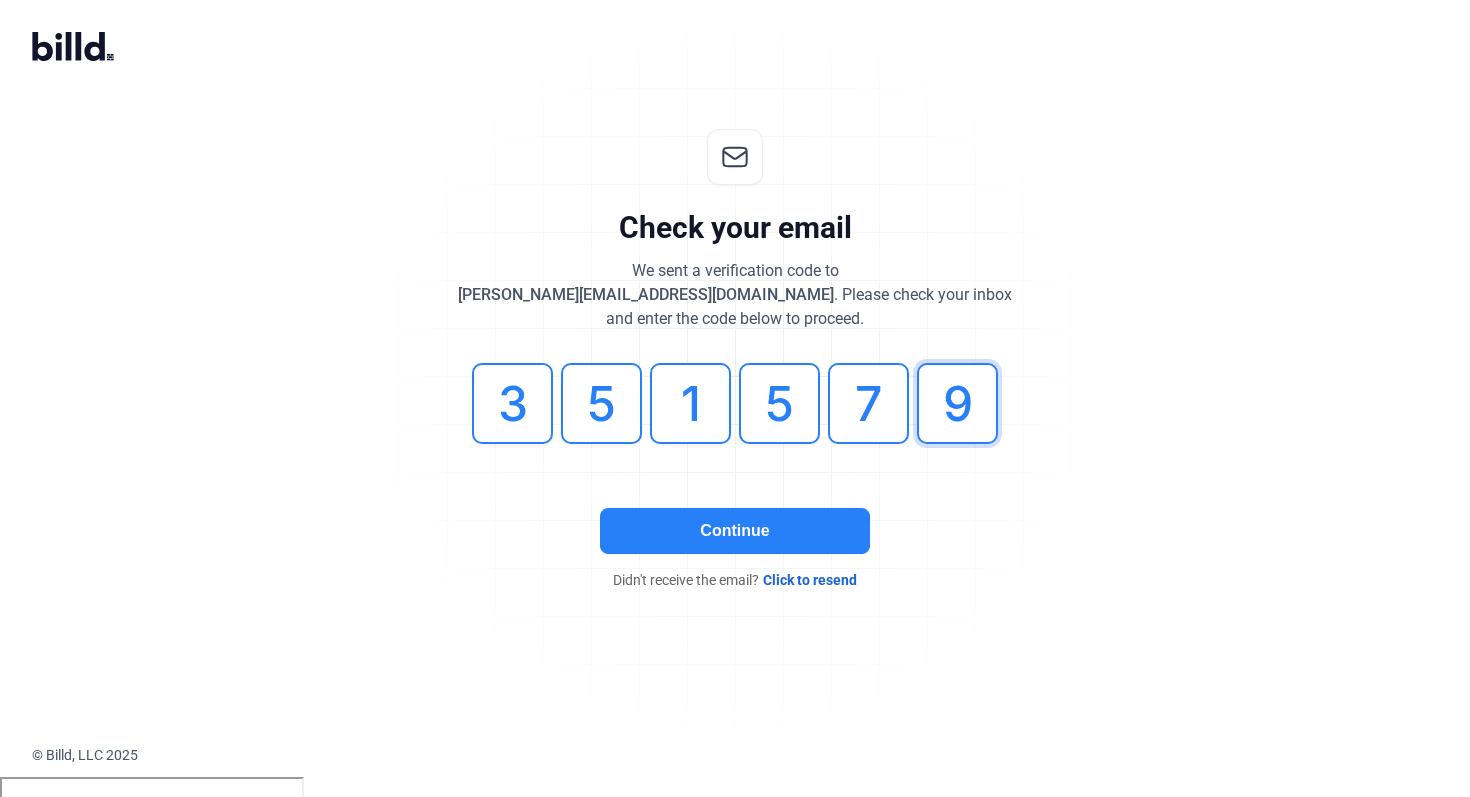 type on "9" 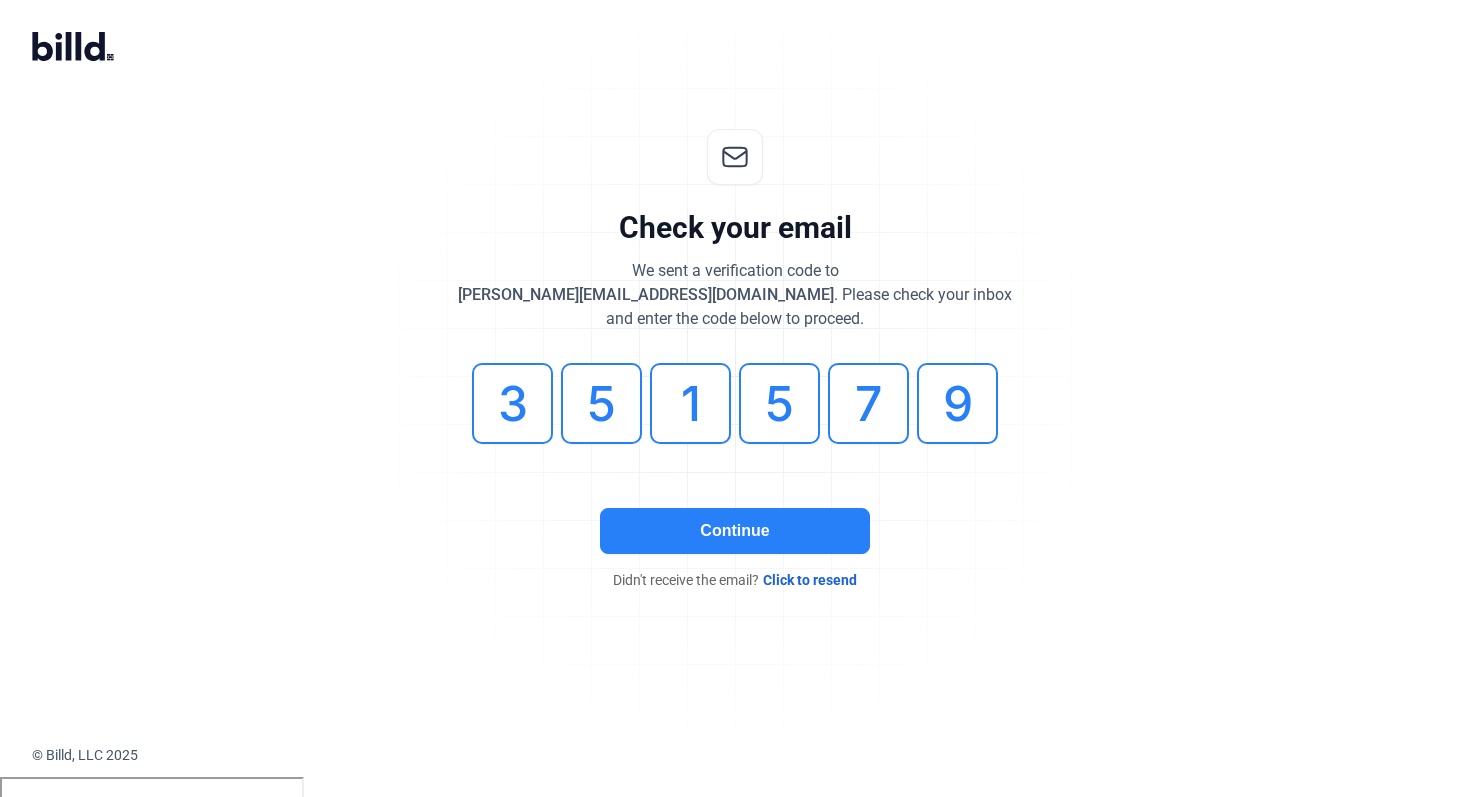 click on "Continue" 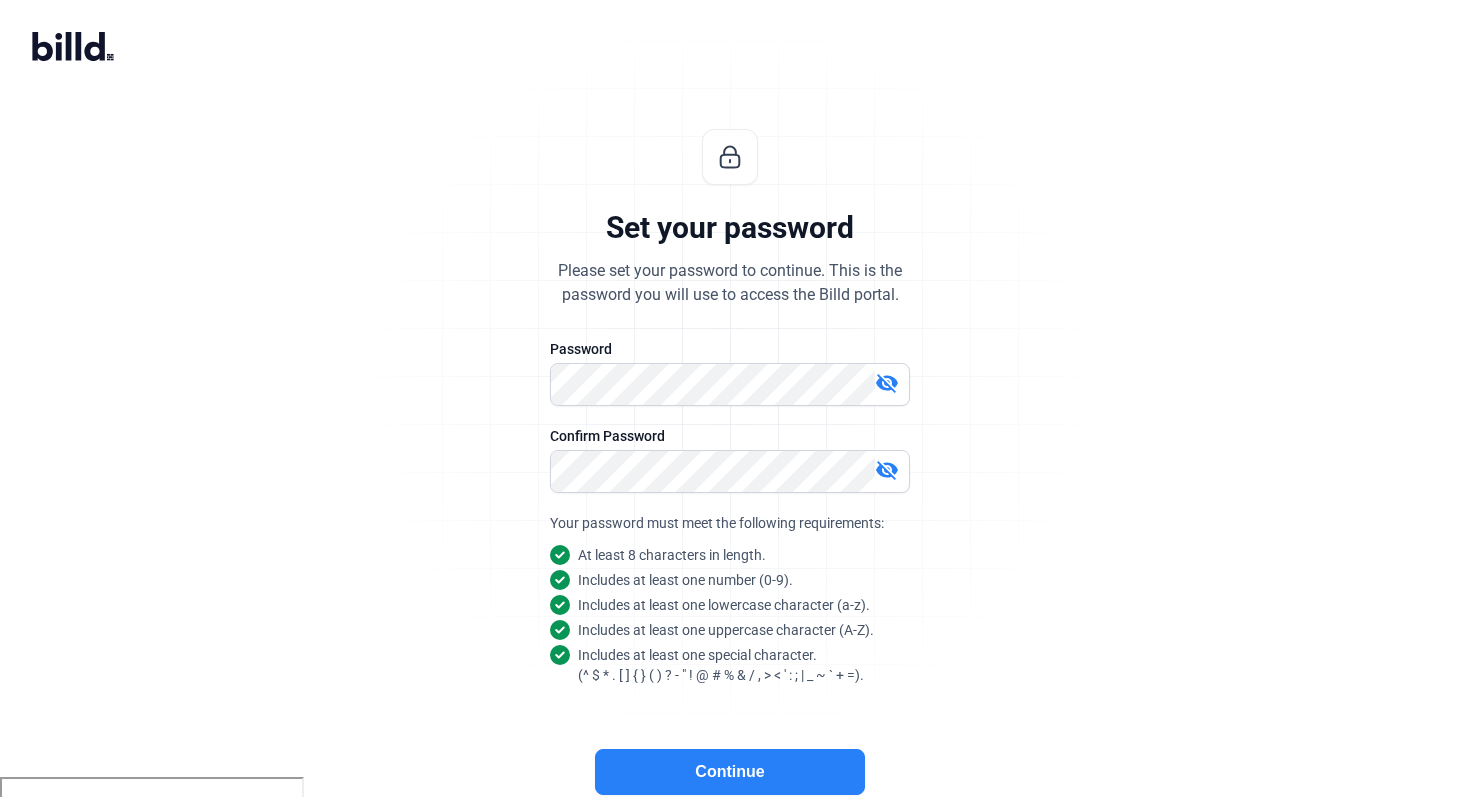 click on "Continue" 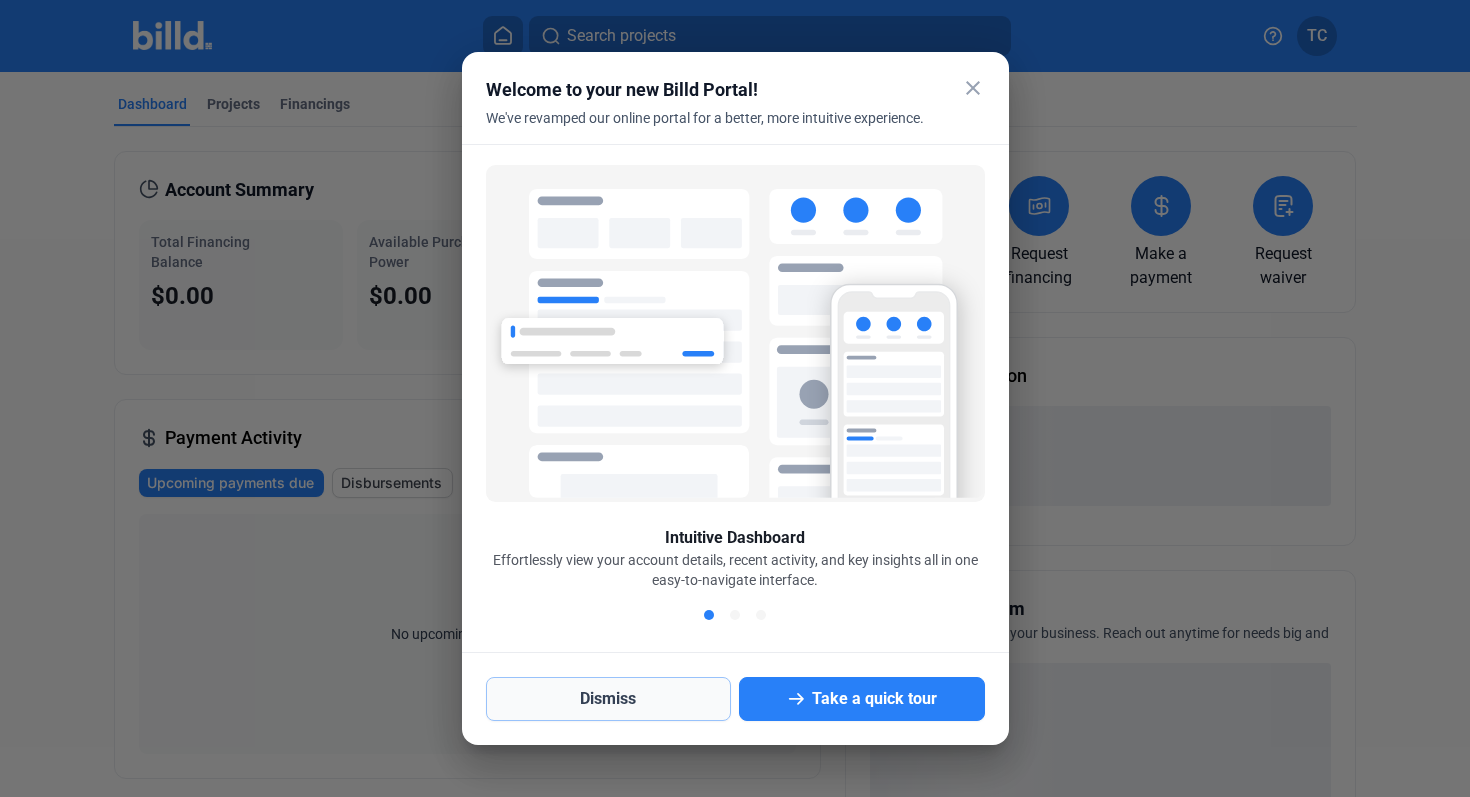 click on "Dismiss" at bounding box center (609, 699) 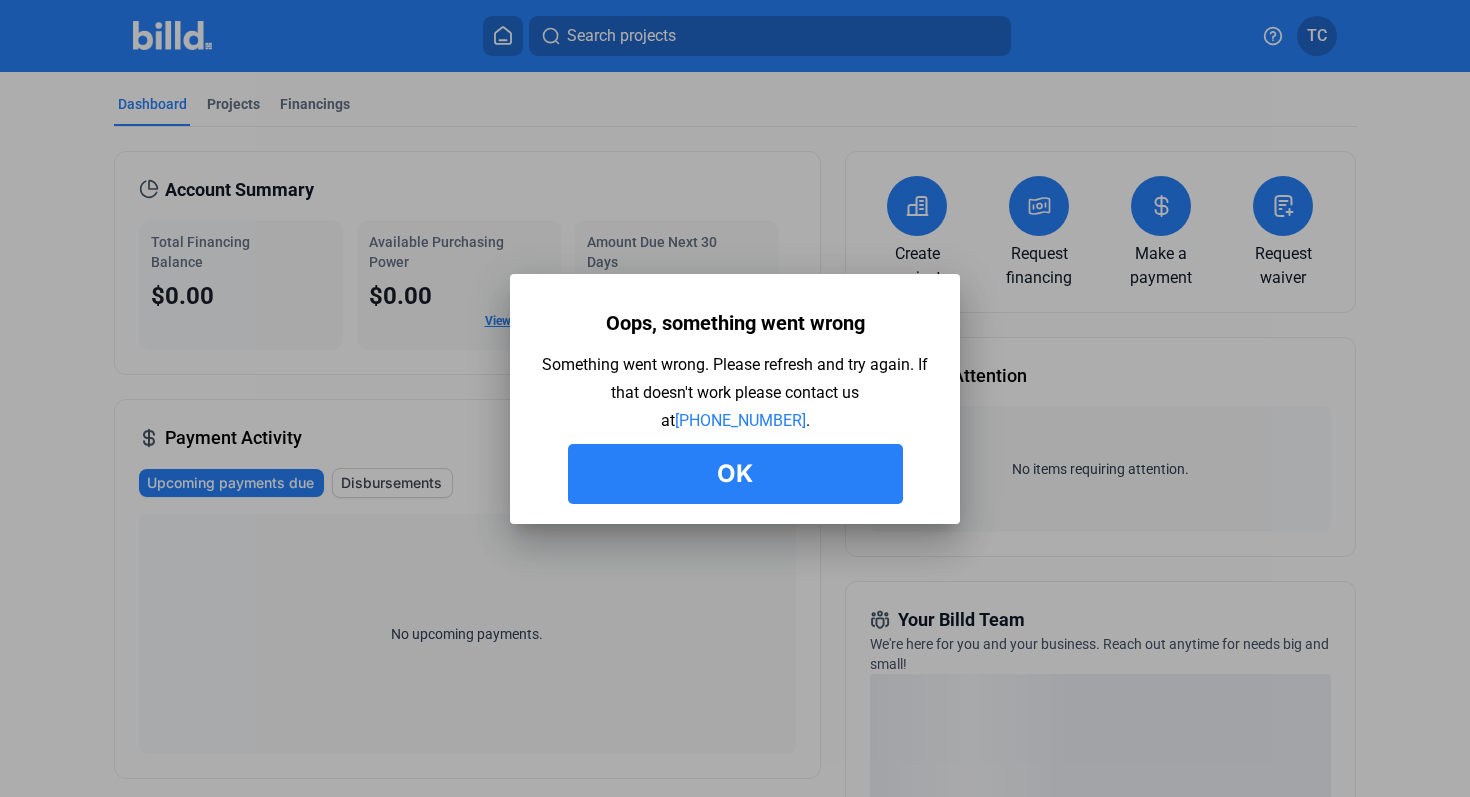 click on "Ok" at bounding box center [735, 474] 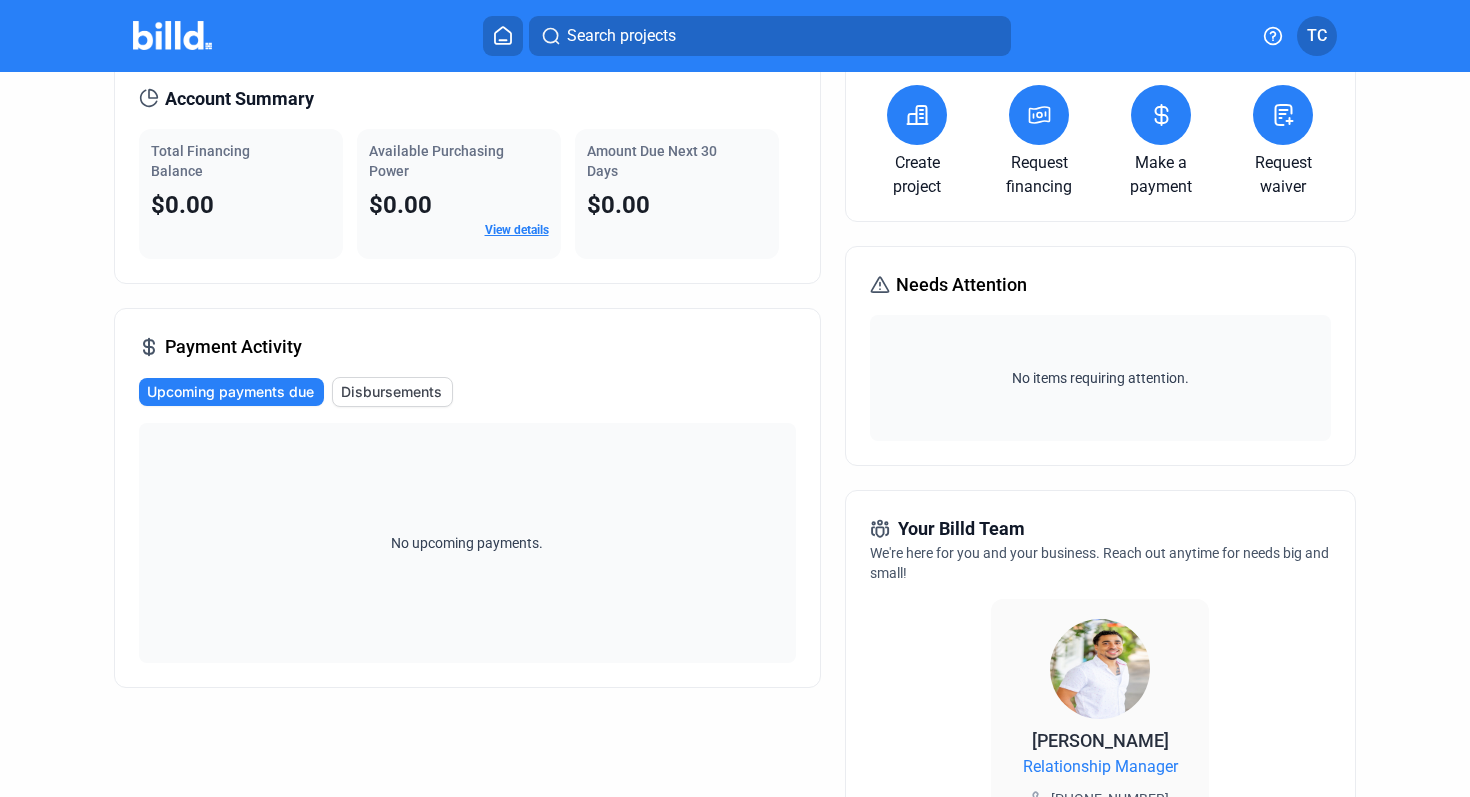 scroll, scrollTop: 0, scrollLeft: 0, axis: both 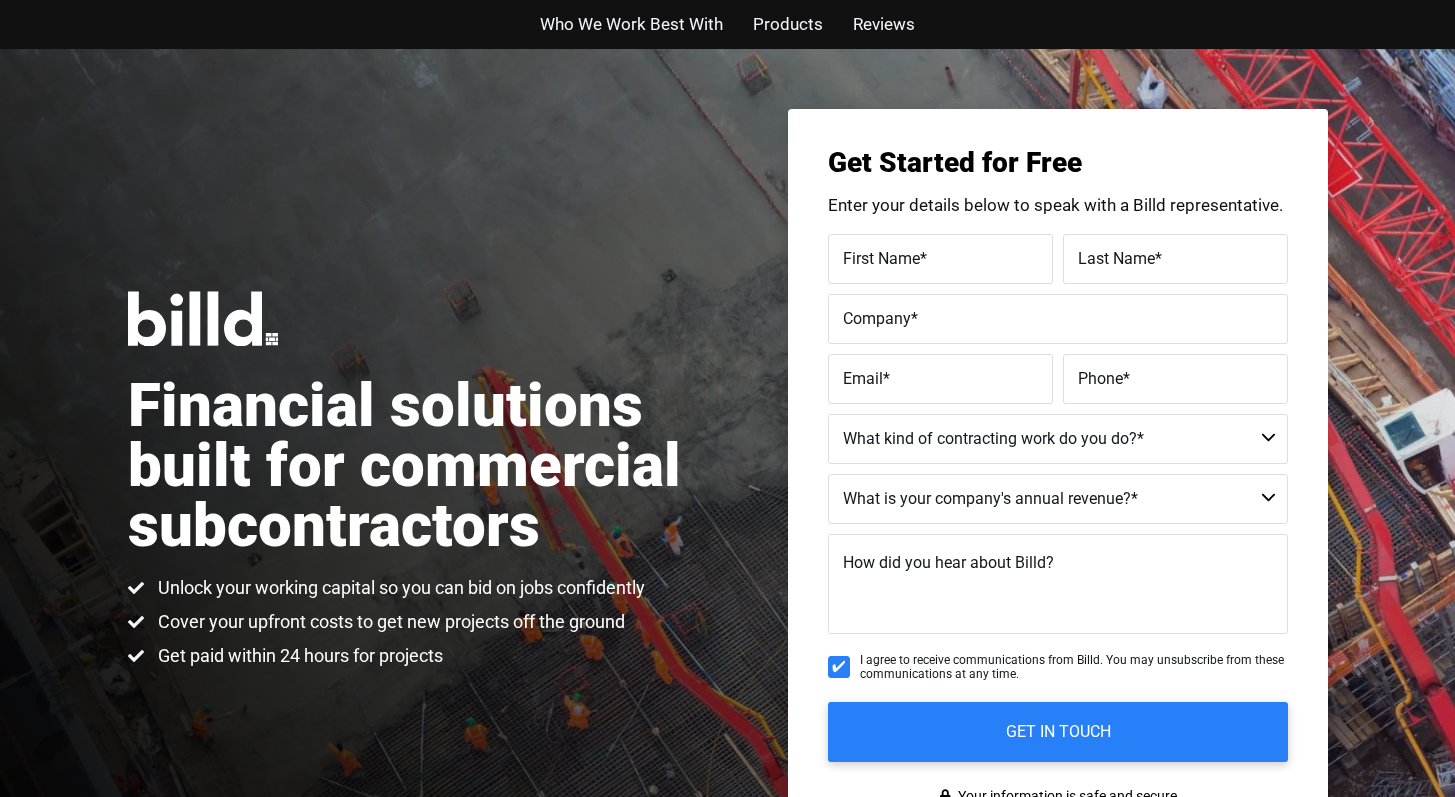 click on "Who We Work Best With" at bounding box center (631, 24) 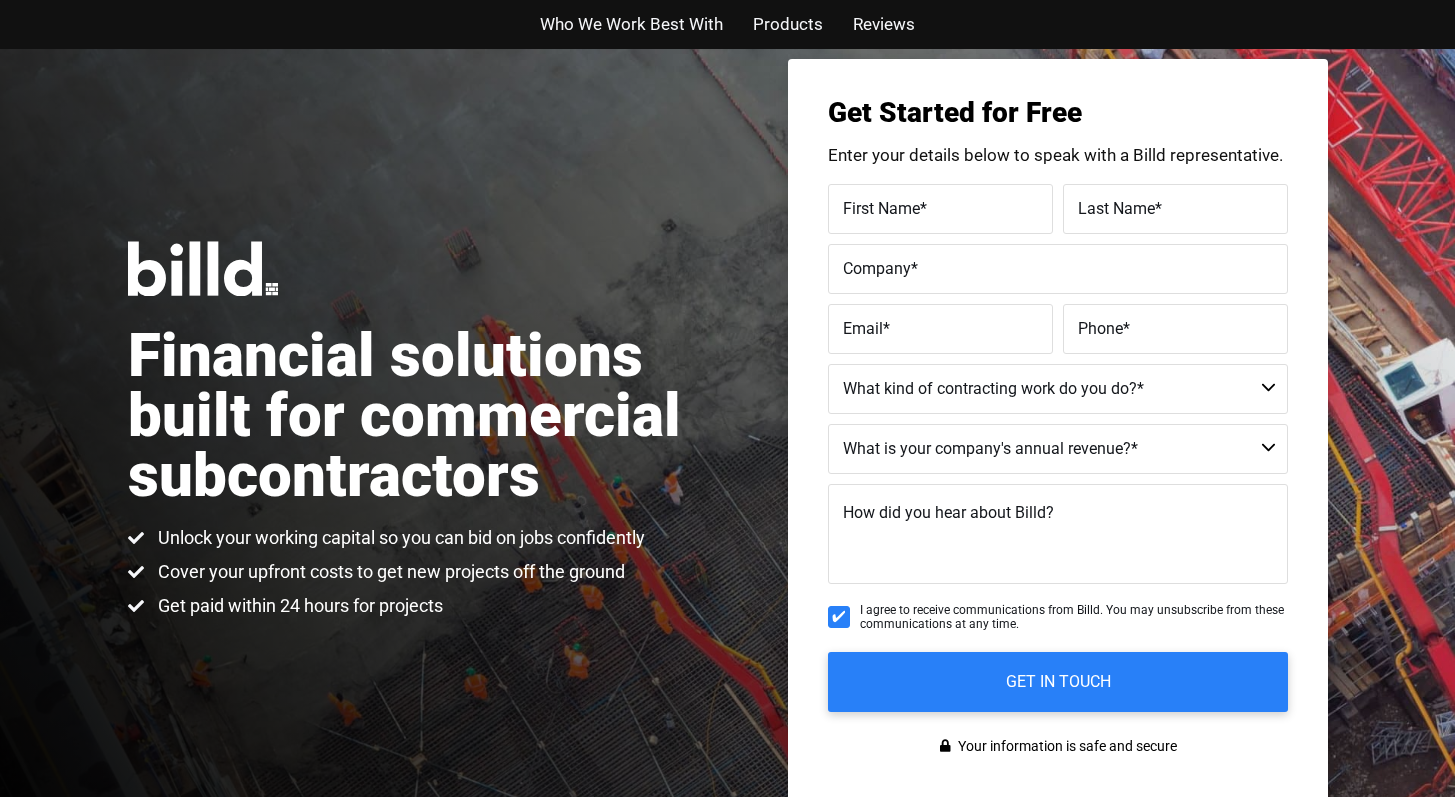 scroll, scrollTop: 73, scrollLeft: 0, axis: vertical 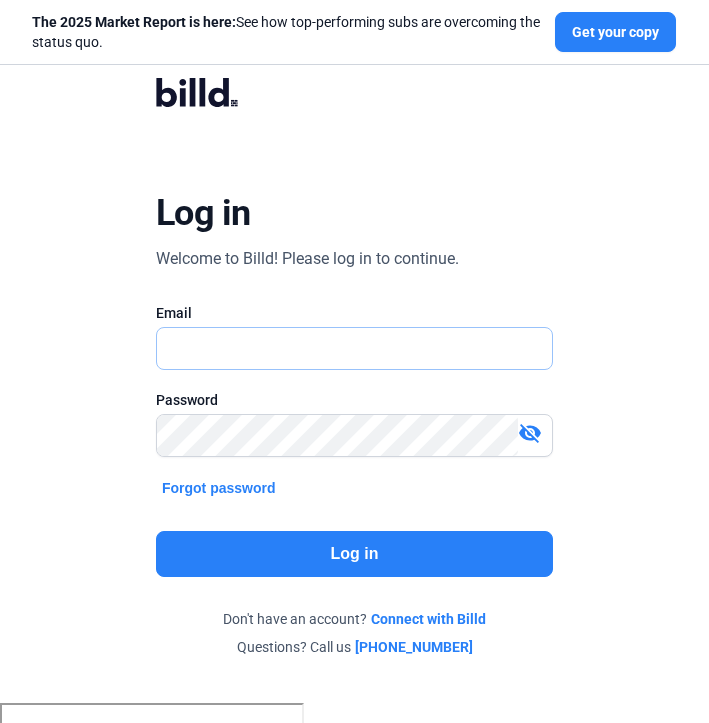 click at bounding box center [354, 348] 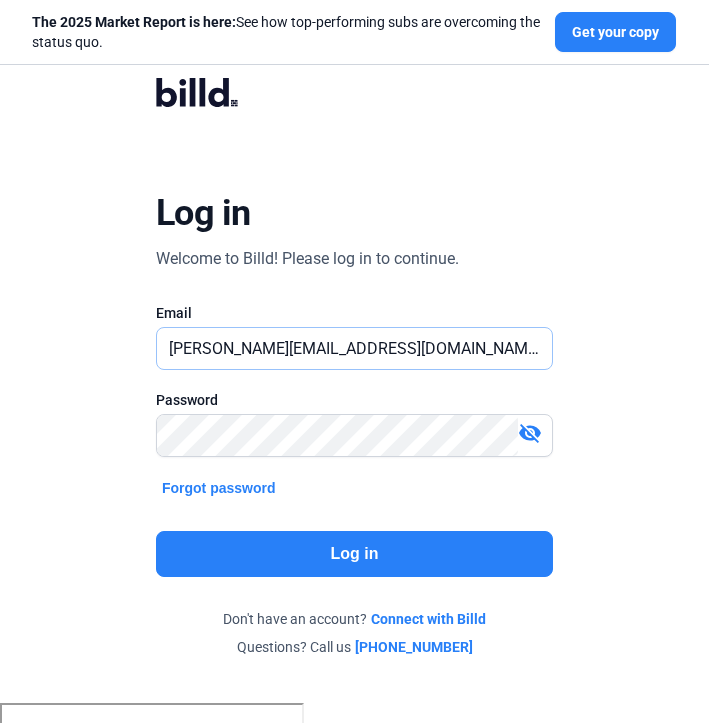 type on "[PERSON_NAME][EMAIL_ADDRESS][DOMAIN_NAME]" 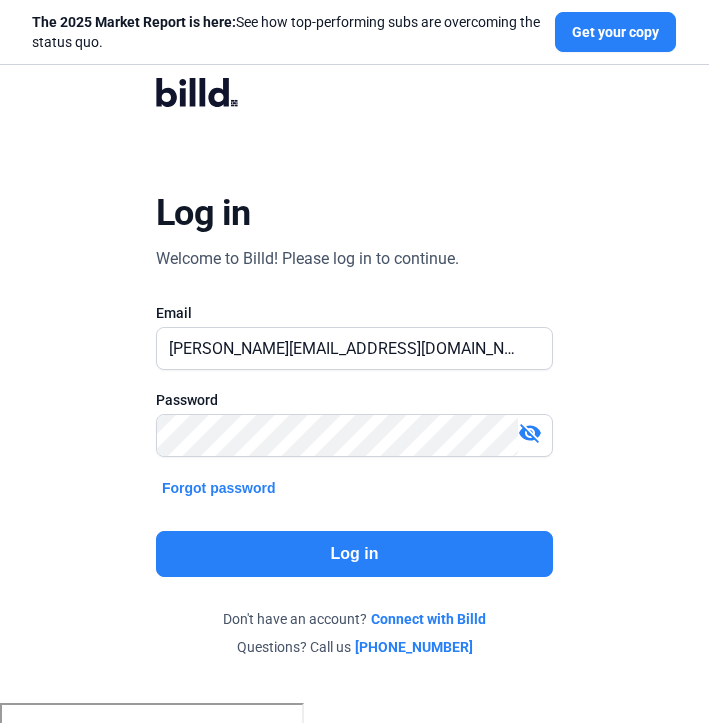 click on "Log in" 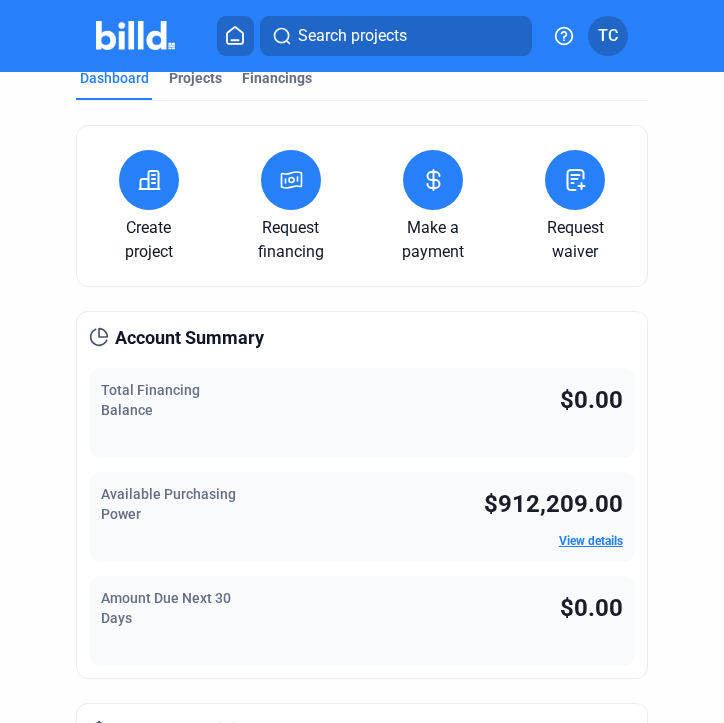 scroll, scrollTop: 0, scrollLeft: 0, axis: both 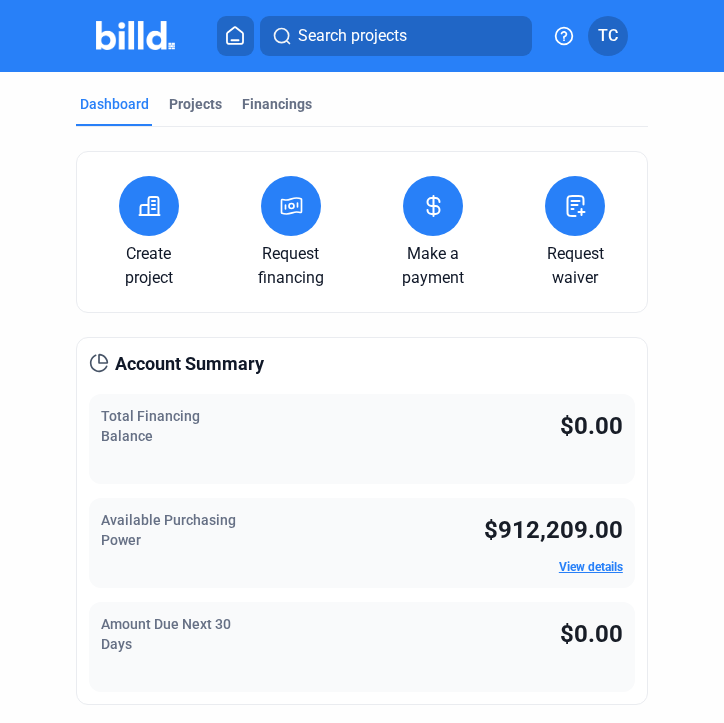 drag, startPoint x: 296, startPoint y: 44, endPoint x: 52, endPoint y: 134, distance: 260.0692 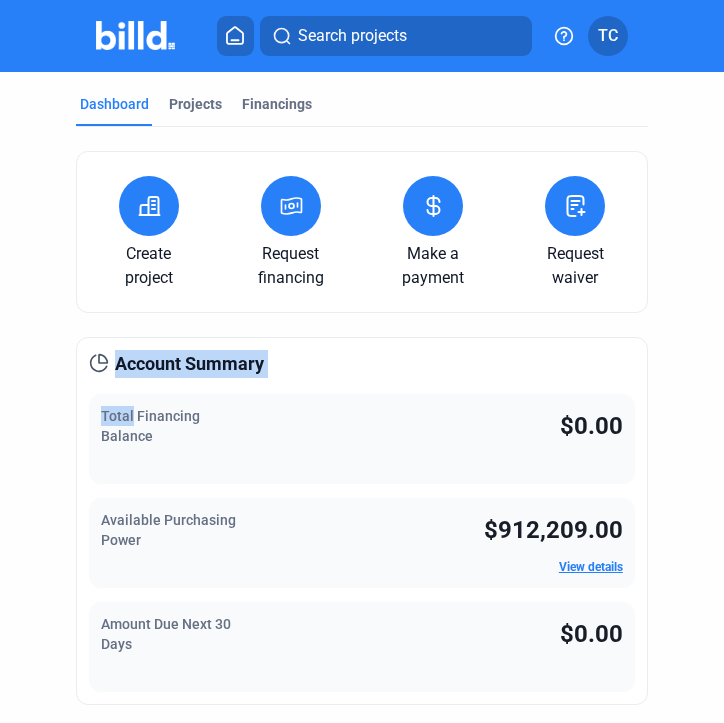 drag, startPoint x: 108, startPoint y: 377, endPoint x: -8, endPoint y: 391, distance: 116.841774 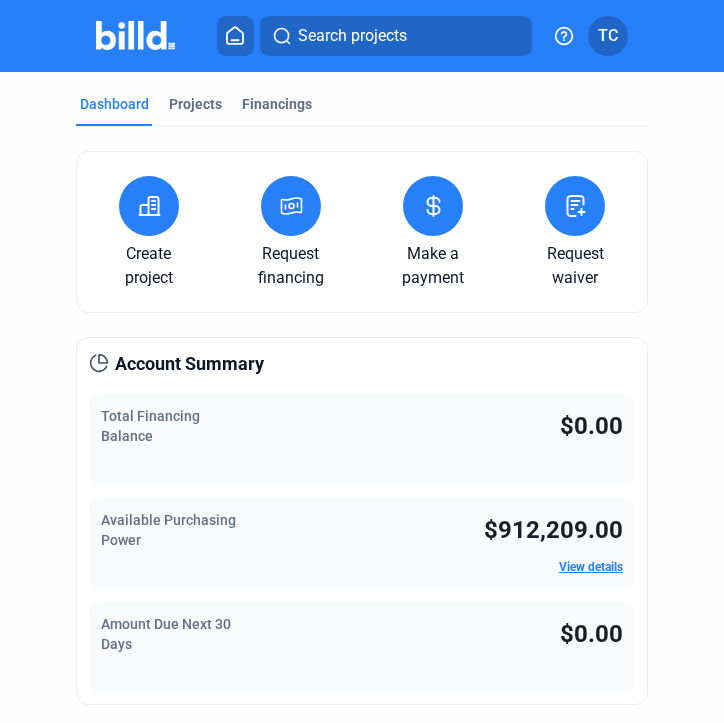 click on "Search projects TC" at bounding box center (362, 36) 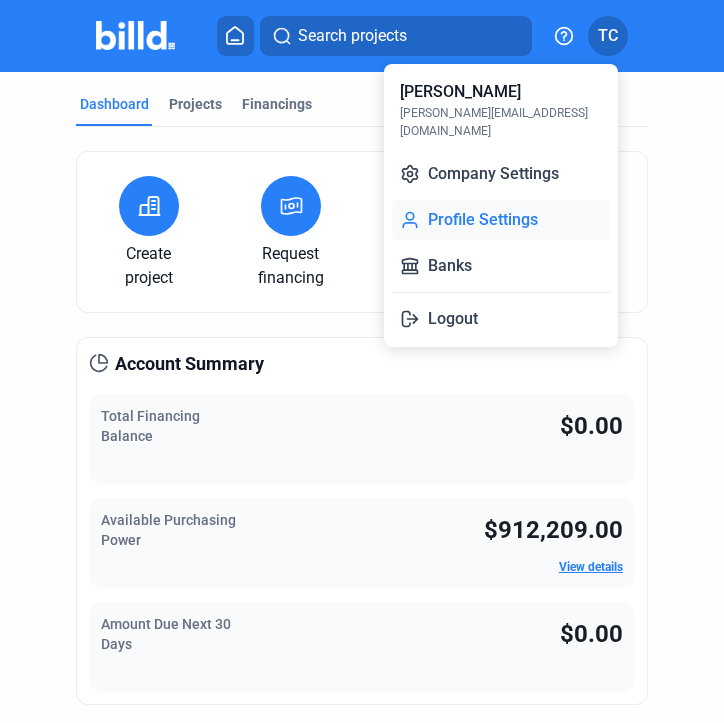 click on "Profile Settings" at bounding box center [501, 220] 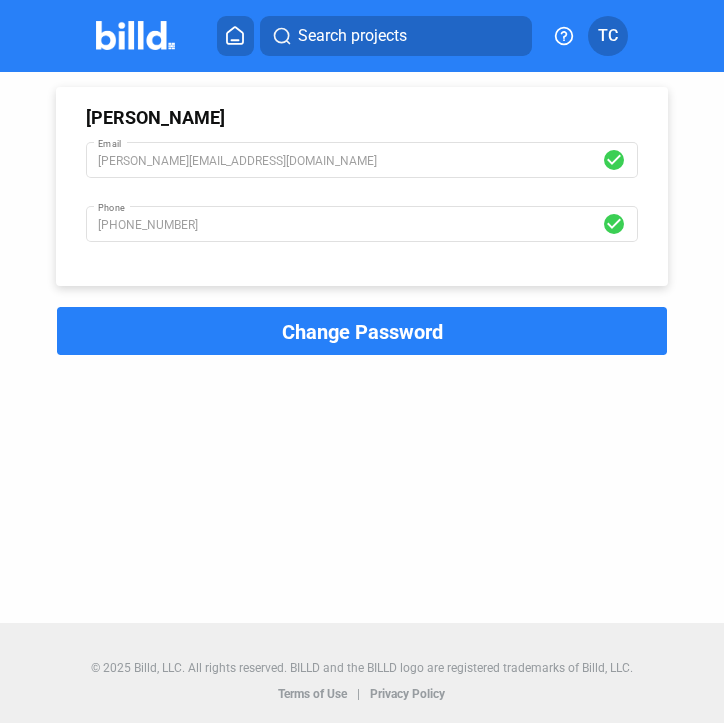 click on "TC" 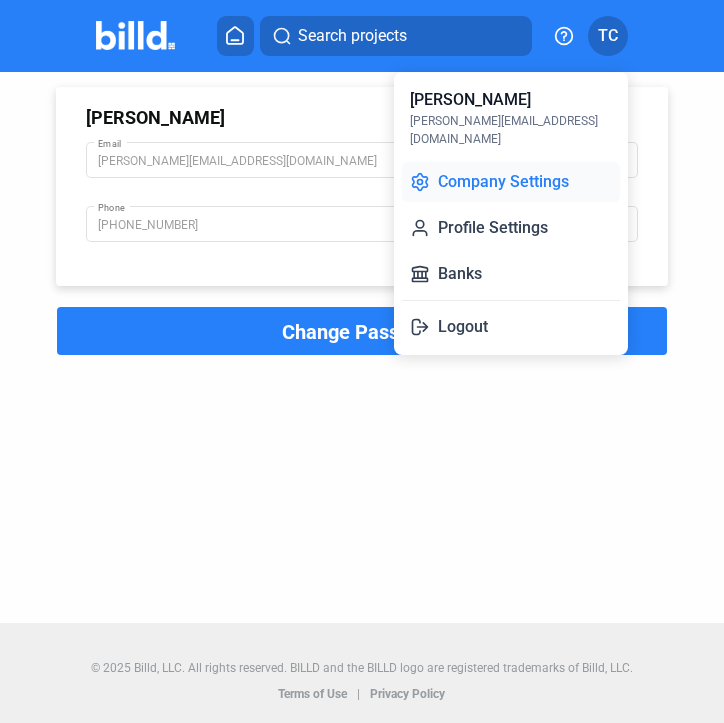 click on "Company Settings" at bounding box center (511, 182) 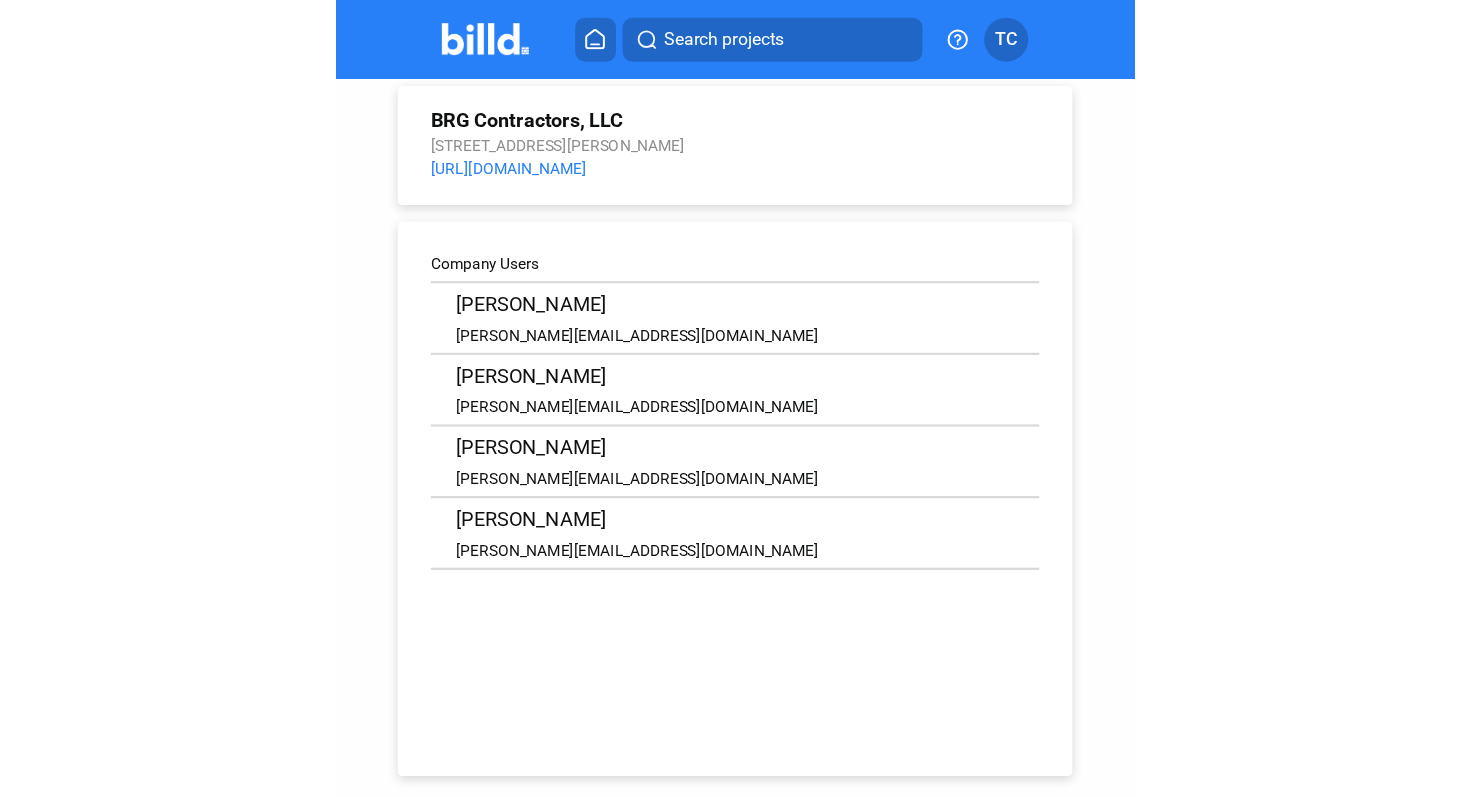 scroll, scrollTop: 75, scrollLeft: 0, axis: vertical 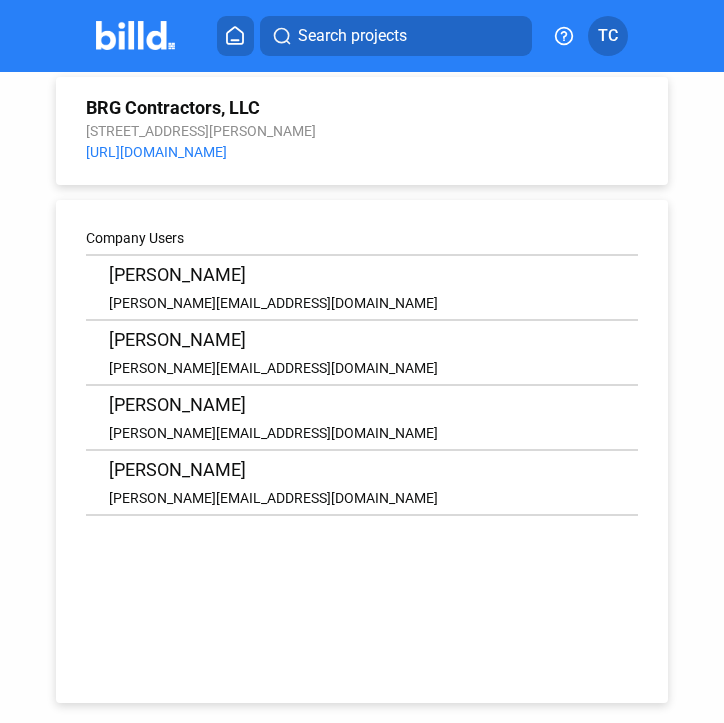 click on "TC" 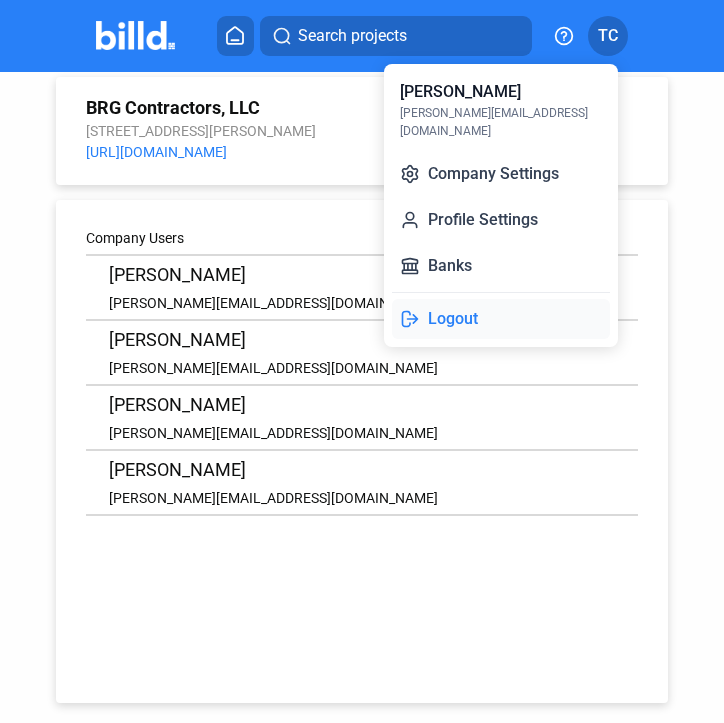 click on "Logout" at bounding box center [501, 319] 